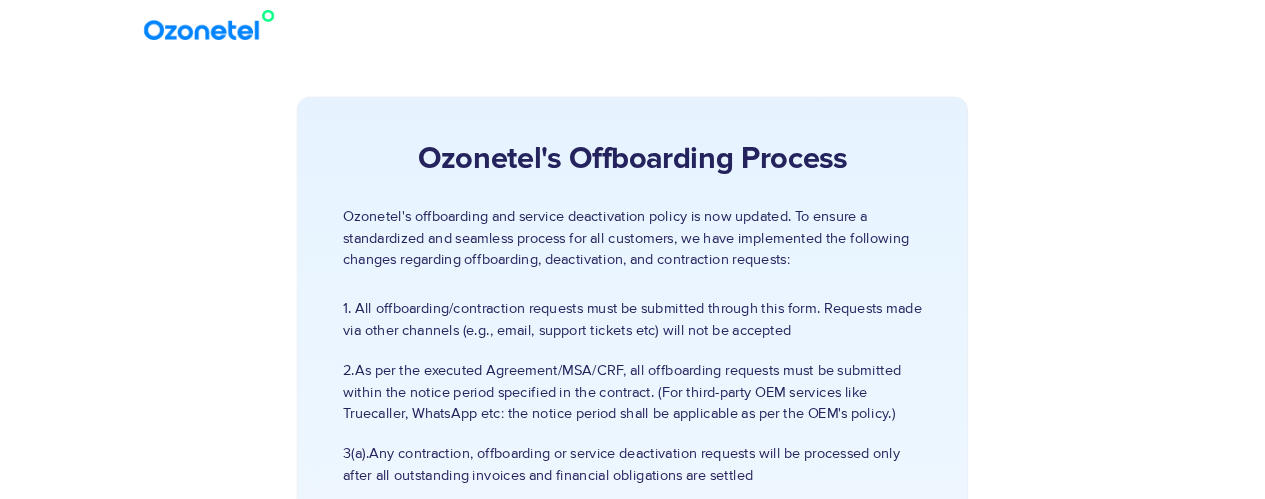 scroll, scrollTop: 0, scrollLeft: 0, axis: both 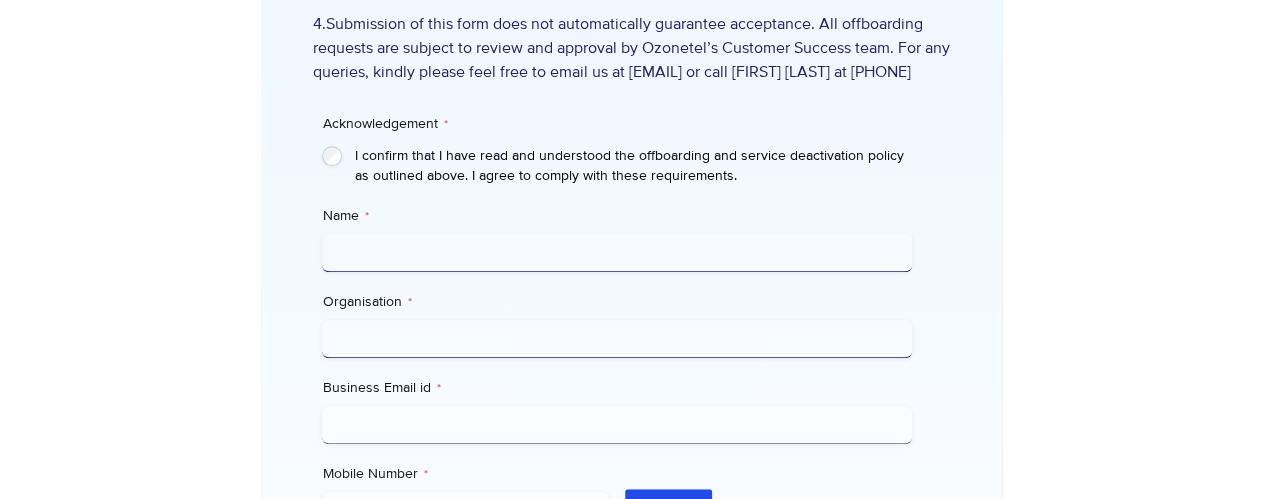 click on "Name *" at bounding box center (617, 253) 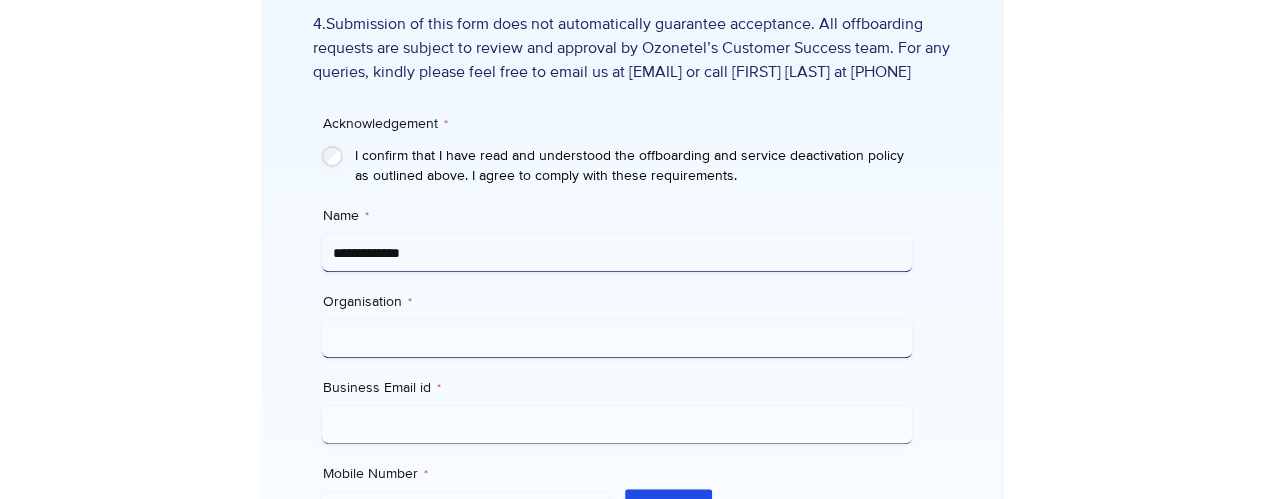click on "Organisation *" at bounding box center (617, 339) 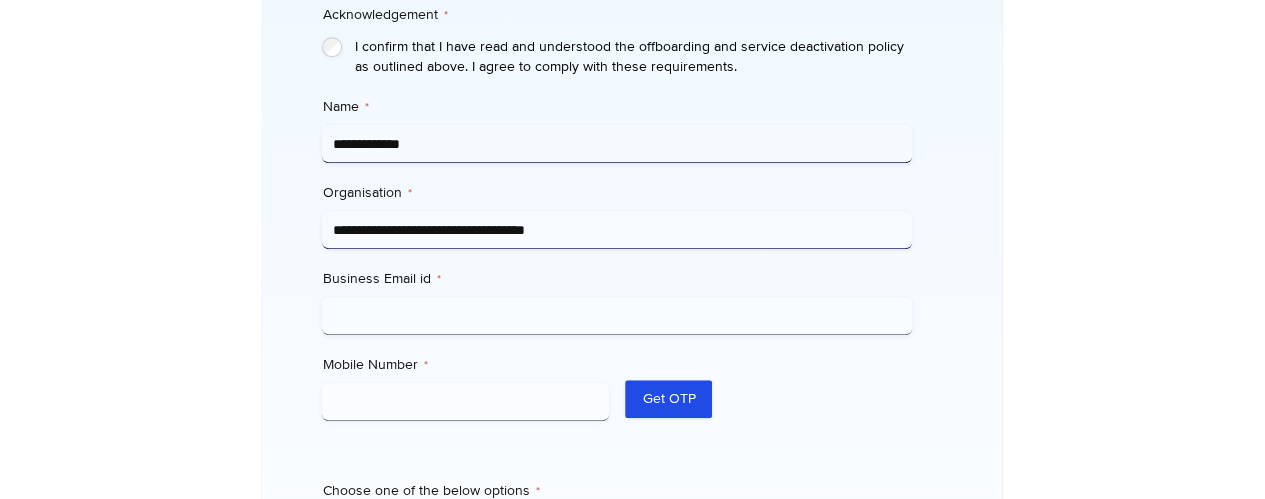 scroll, scrollTop: 723, scrollLeft: 0, axis: vertical 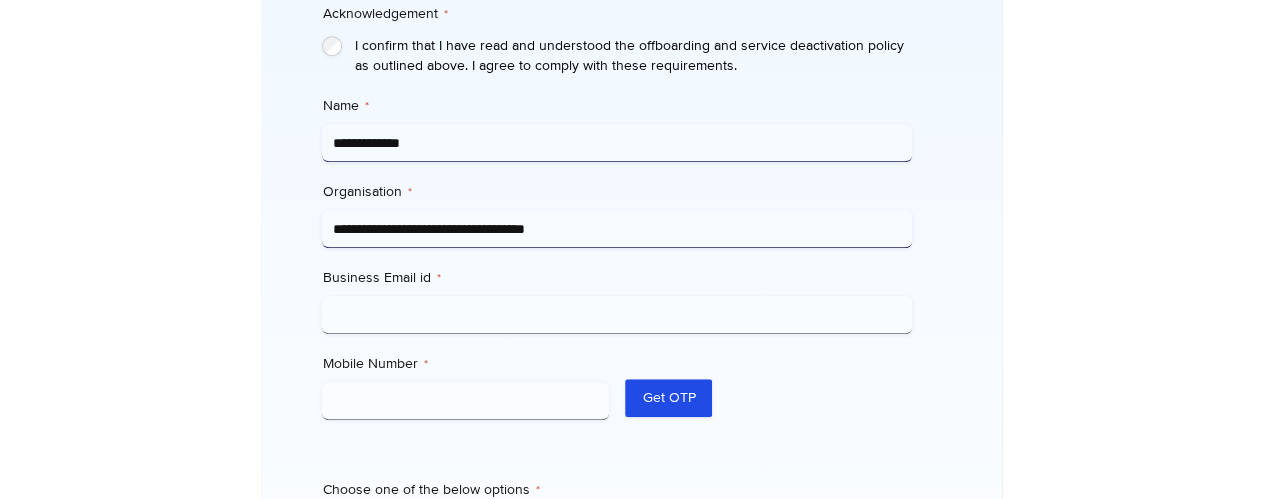 type on "**********" 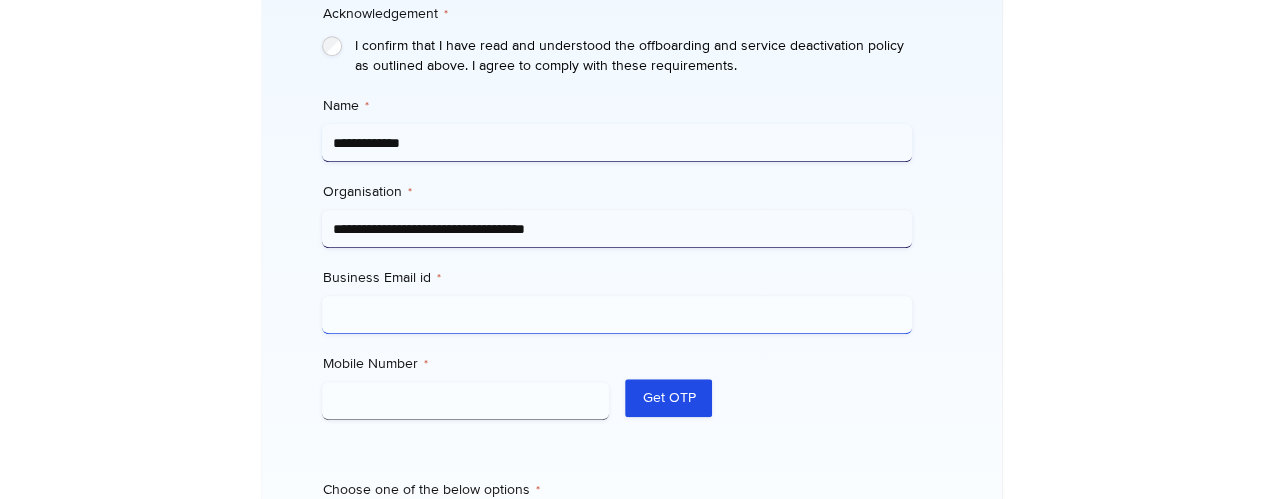 click on "Business Email id *" at bounding box center (617, 315) 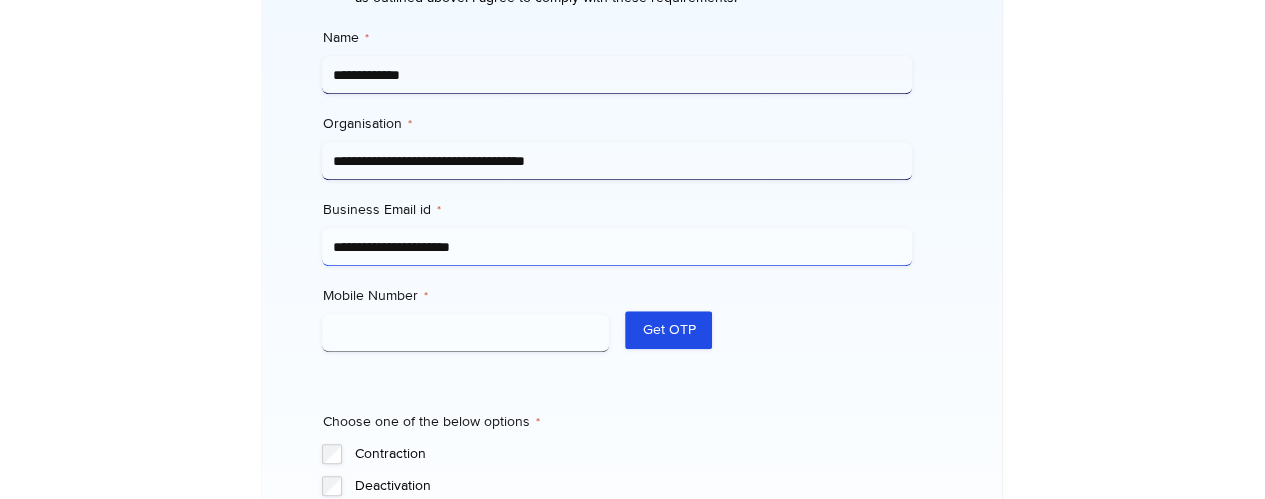 scroll, scrollTop: 800, scrollLeft: 0, axis: vertical 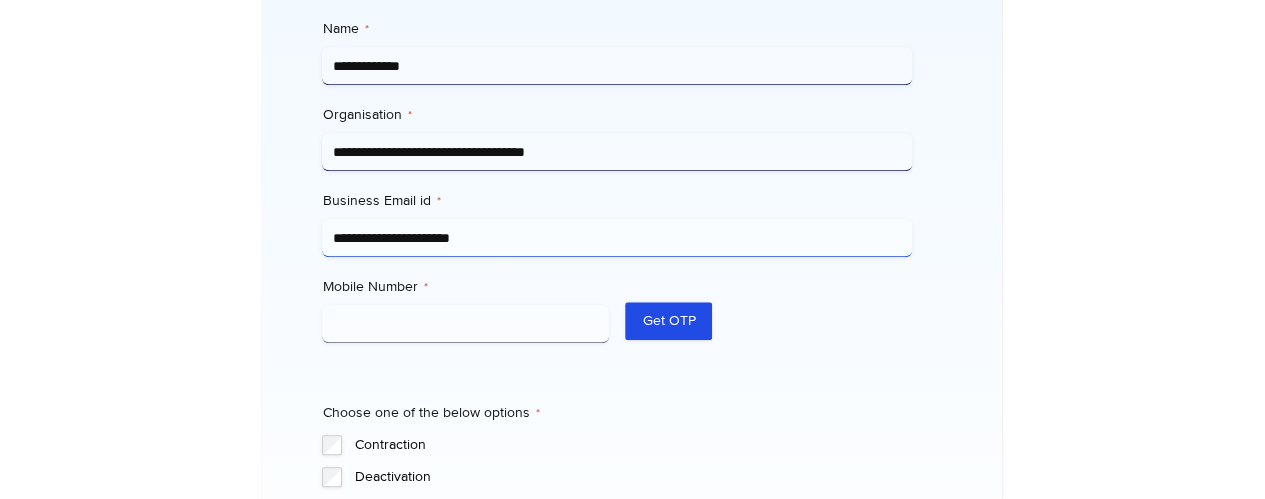 type on "**********" 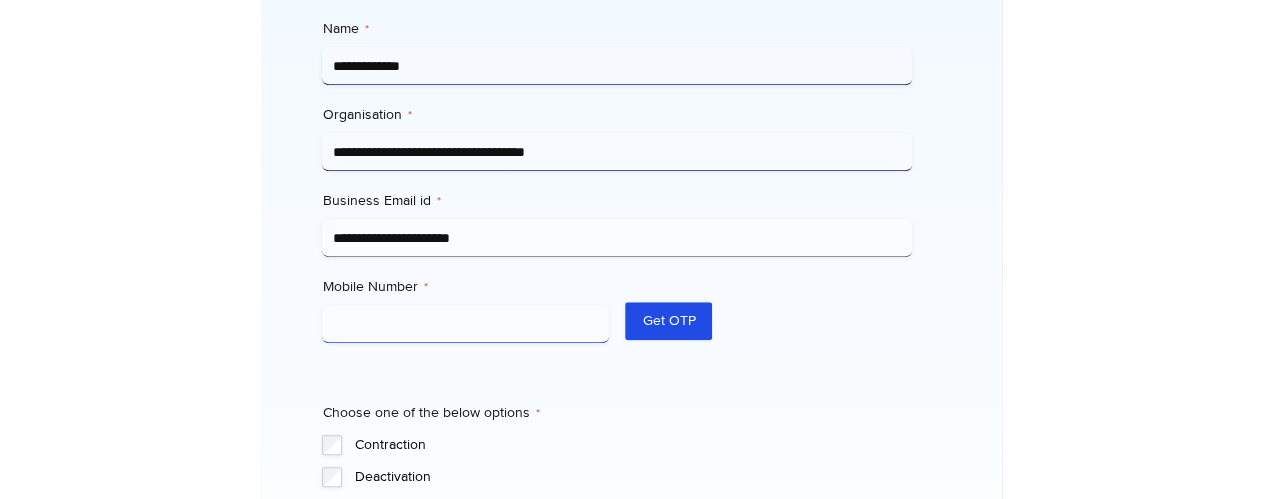 click on "Mobile Number *" at bounding box center (465, 324) 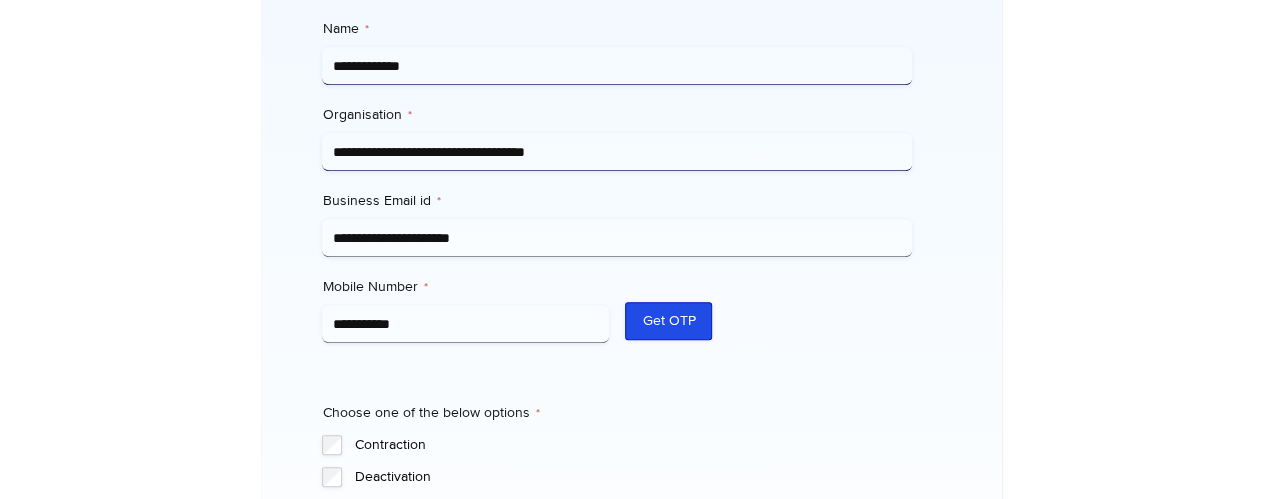 click on "Get OTP" at bounding box center [668, 321] 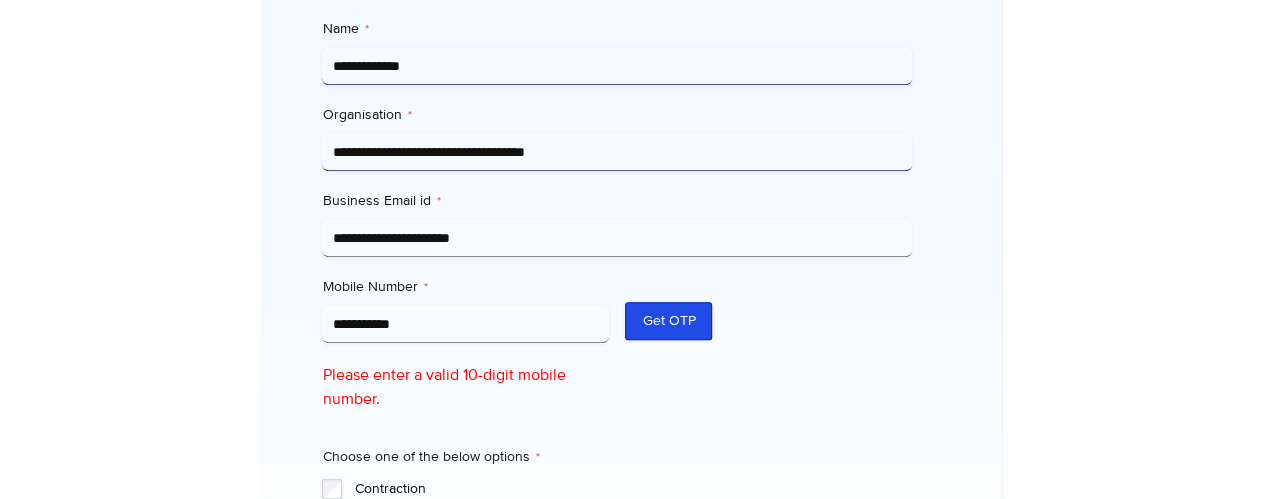 scroll, scrollTop: 934, scrollLeft: 0, axis: vertical 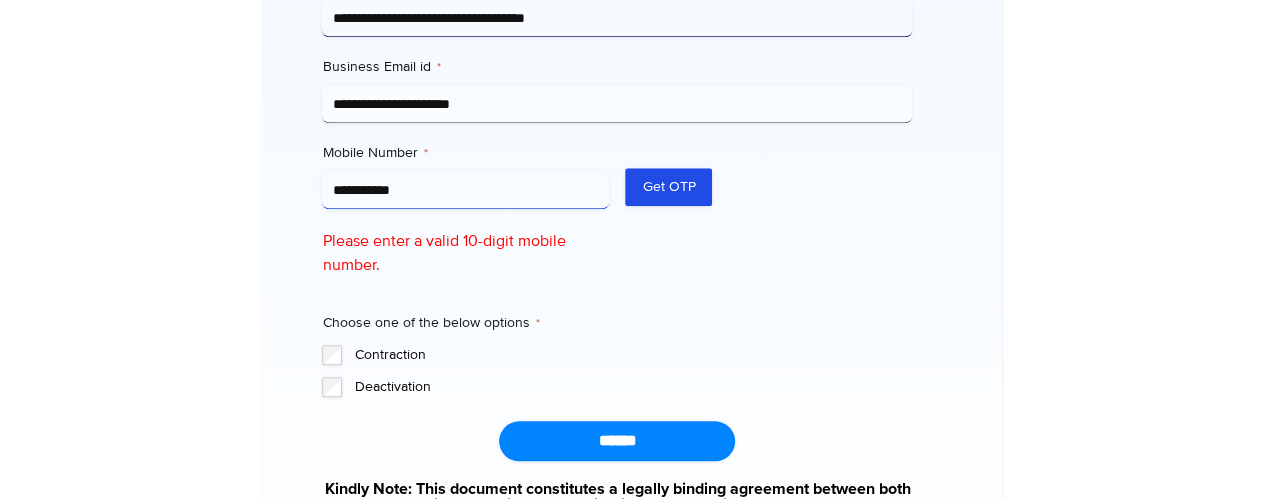 click on "**********" at bounding box center (465, 190) 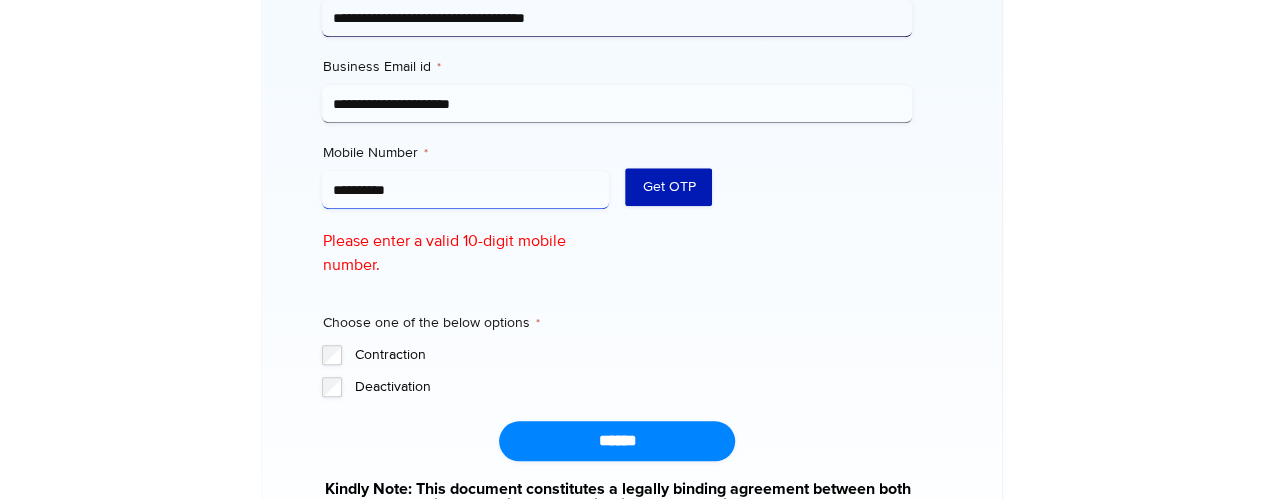 type on "**********" 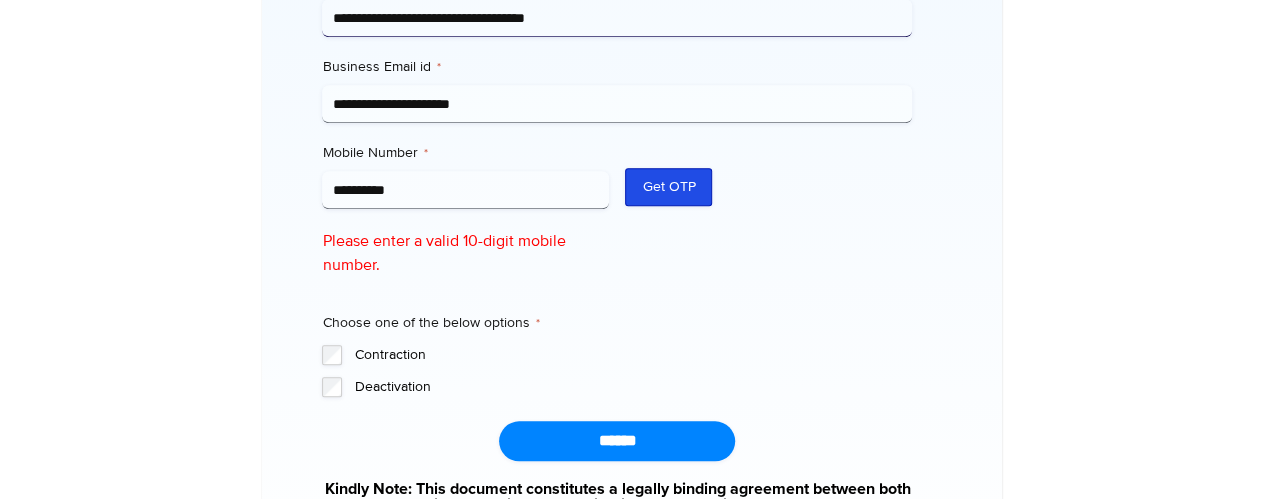 click on "Get OTP" at bounding box center [668, 187] 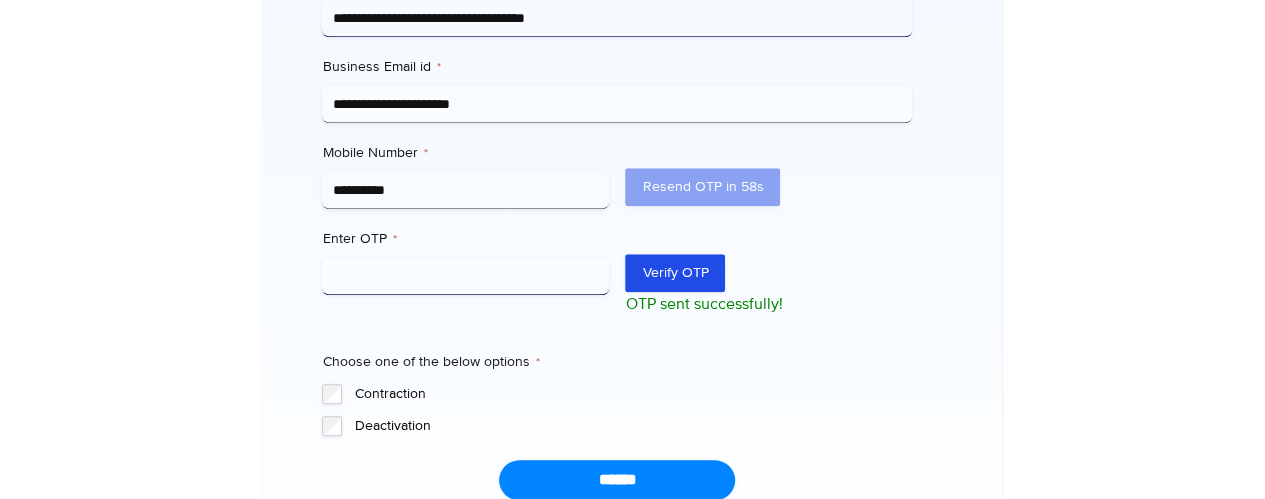 click on "Enter OTP *" at bounding box center (465, 276) 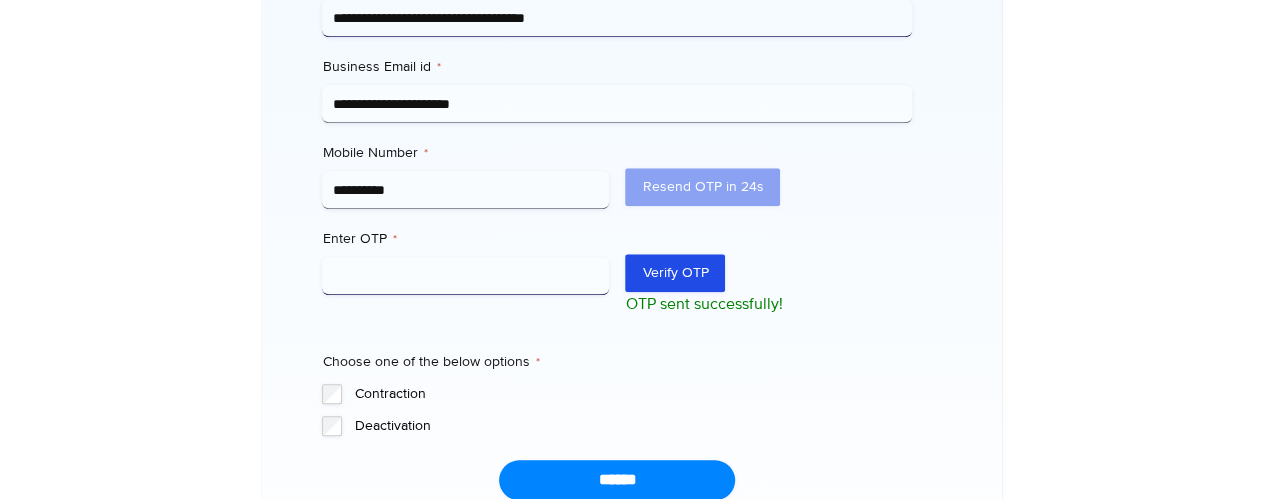 click on "Enter OTP *" at bounding box center [465, 276] 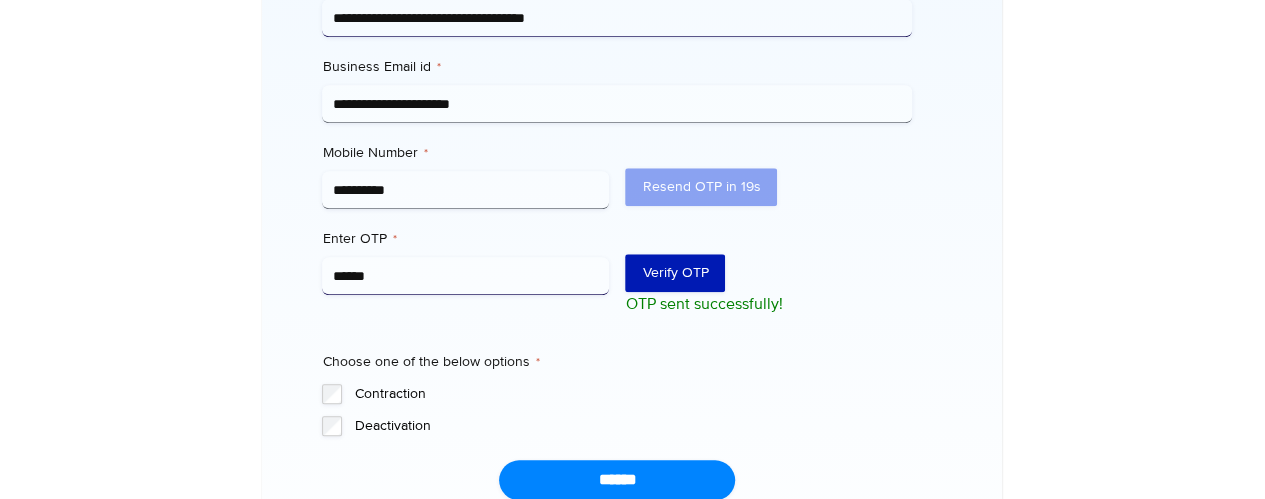 type on "******" 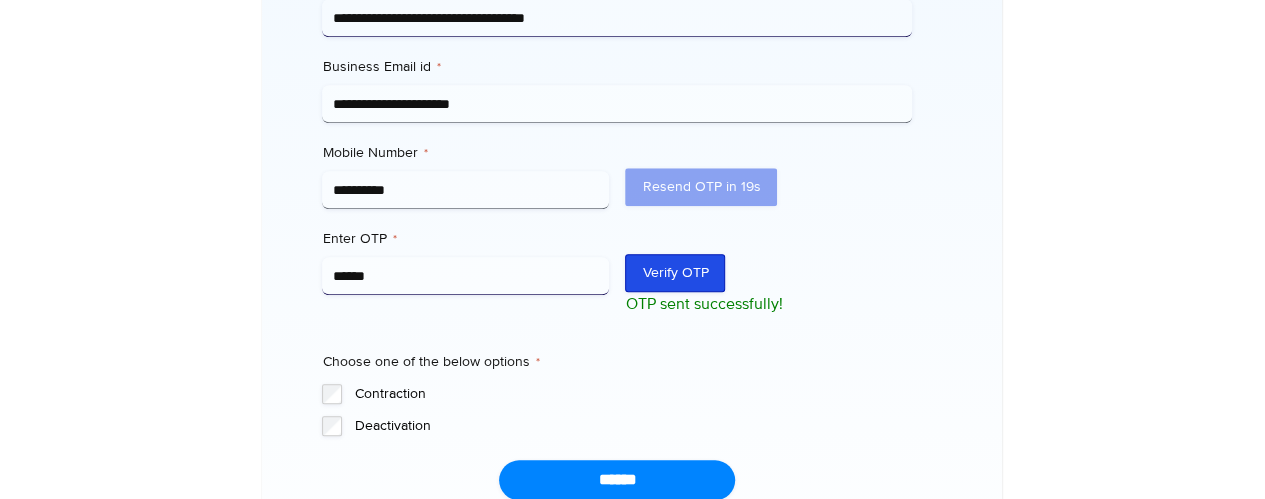click on "Verify OTP" at bounding box center (675, 273) 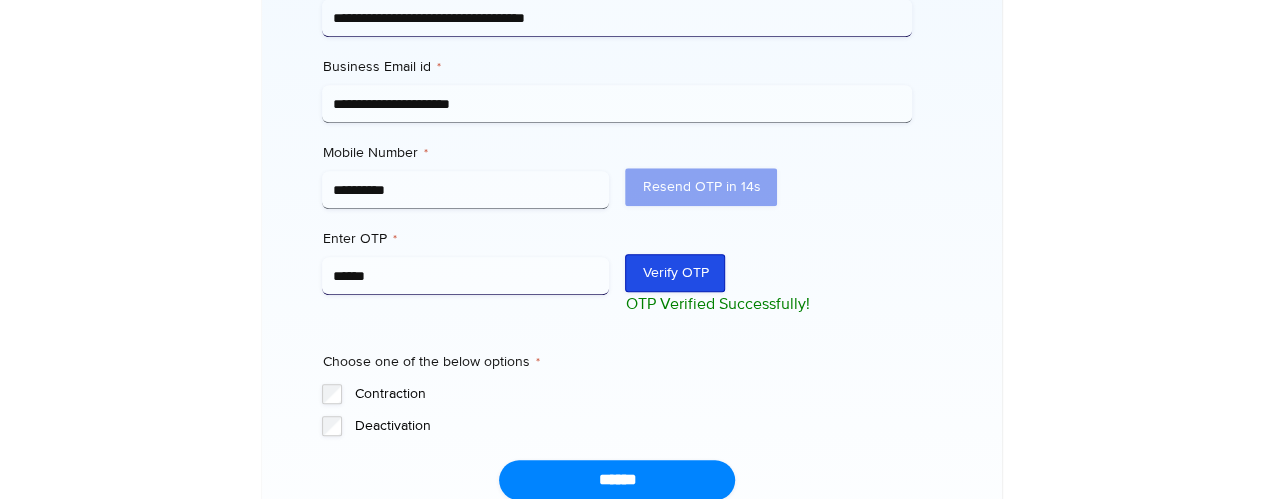 click on "Verify OTP" at bounding box center (675, 273) 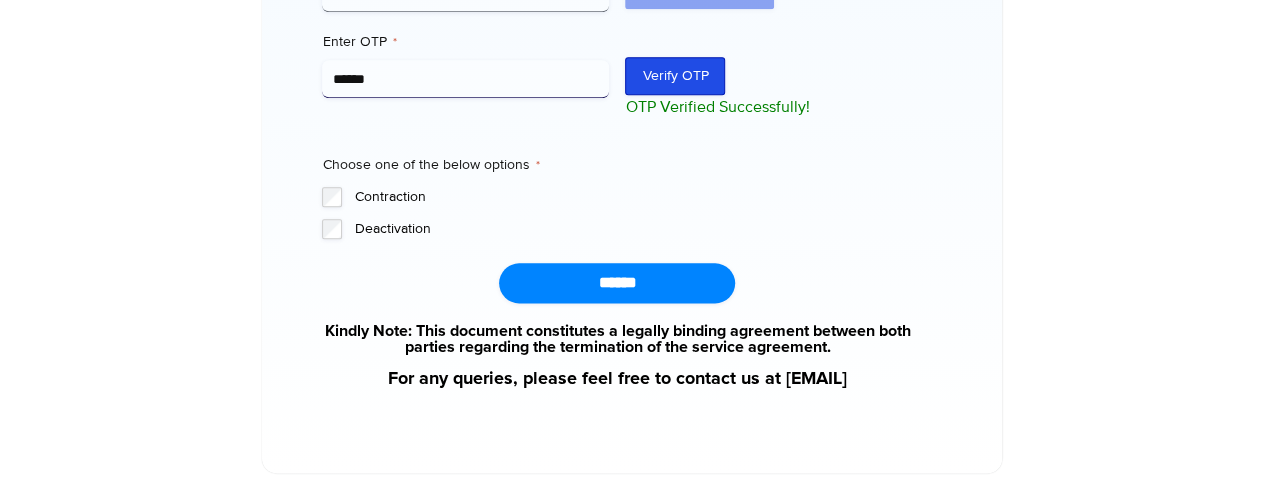 scroll, scrollTop: 1136, scrollLeft: 0, axis: vertical 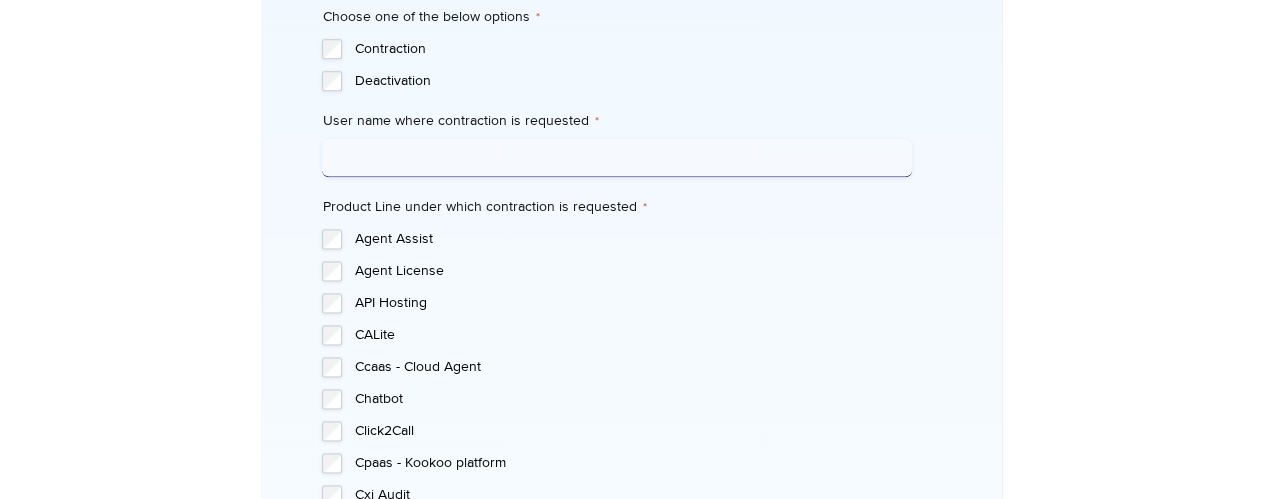 click on "User name where contraction is requested *" at bounding box center (617, 158) 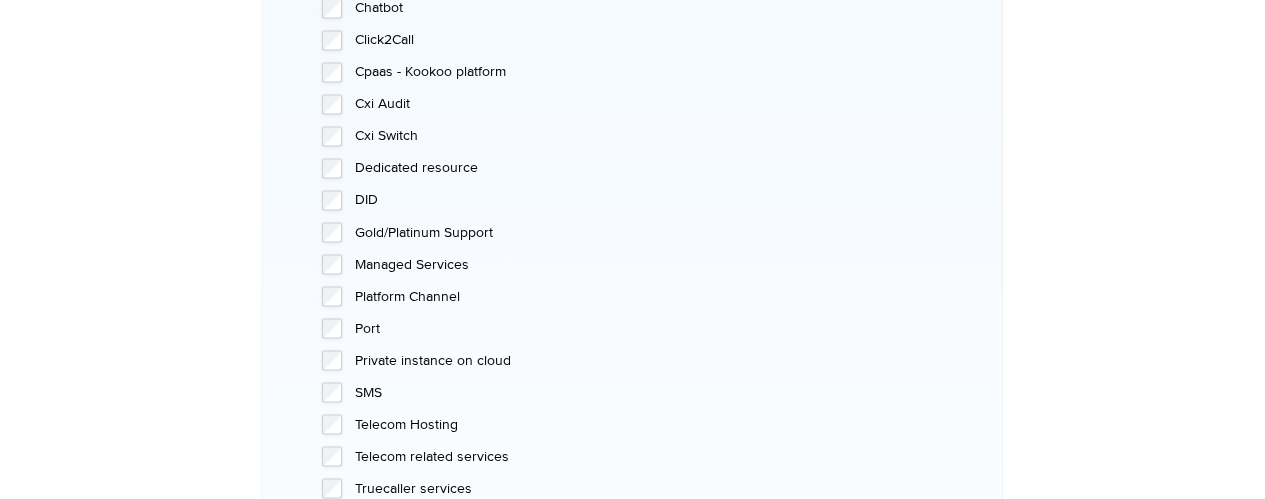 scroll, scrollTop: 1674, scrollLeft: 0, axis: vertical 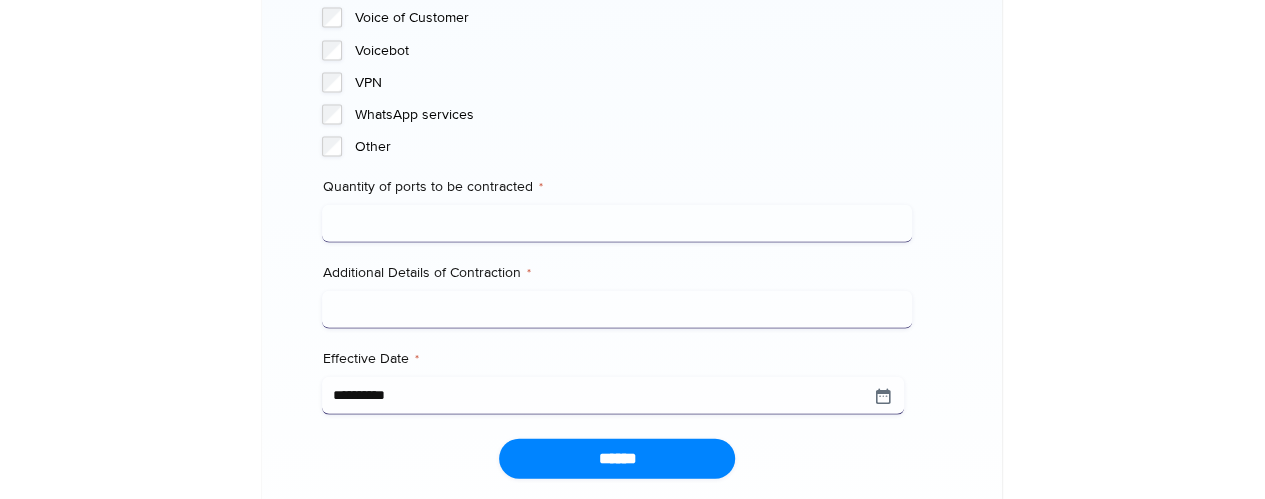 click on "Quantity of ports to be contracted *" at bounding box center [617, 224] 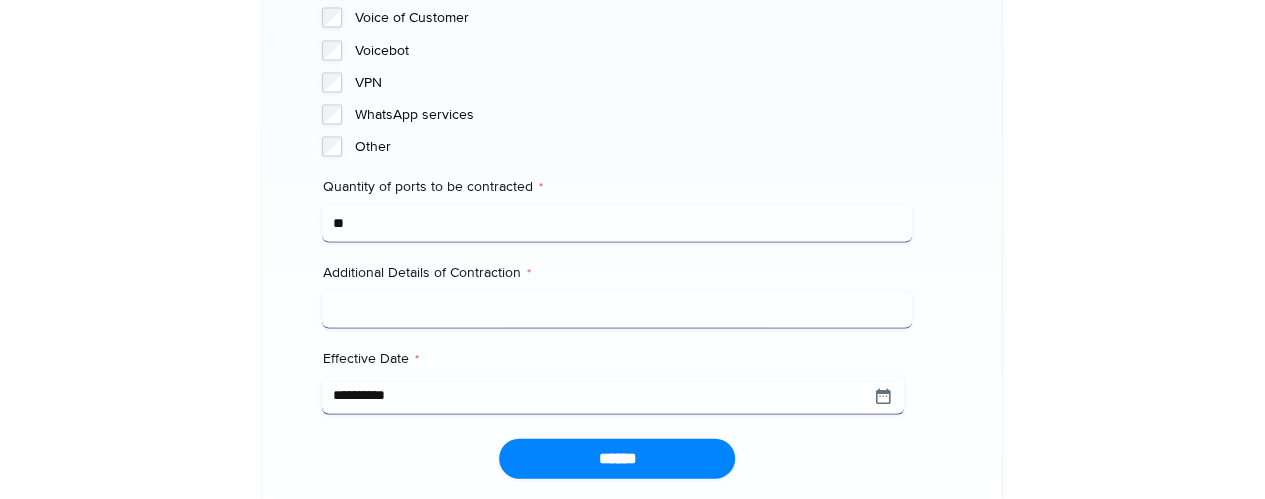 scroll, scrollTop: 2333, scrollLeft: 0, axis: vertical 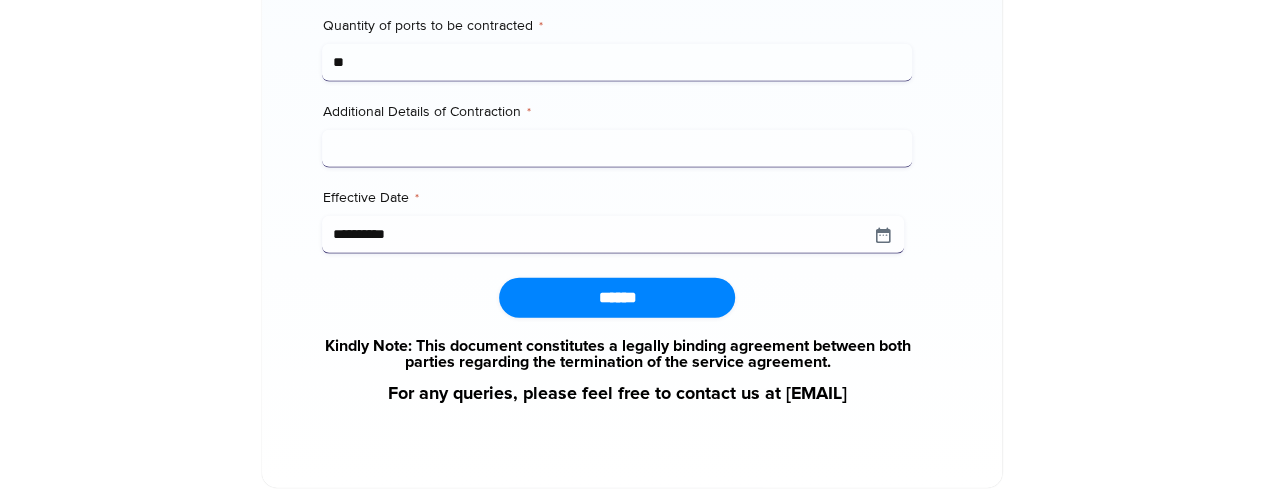 type on "**" 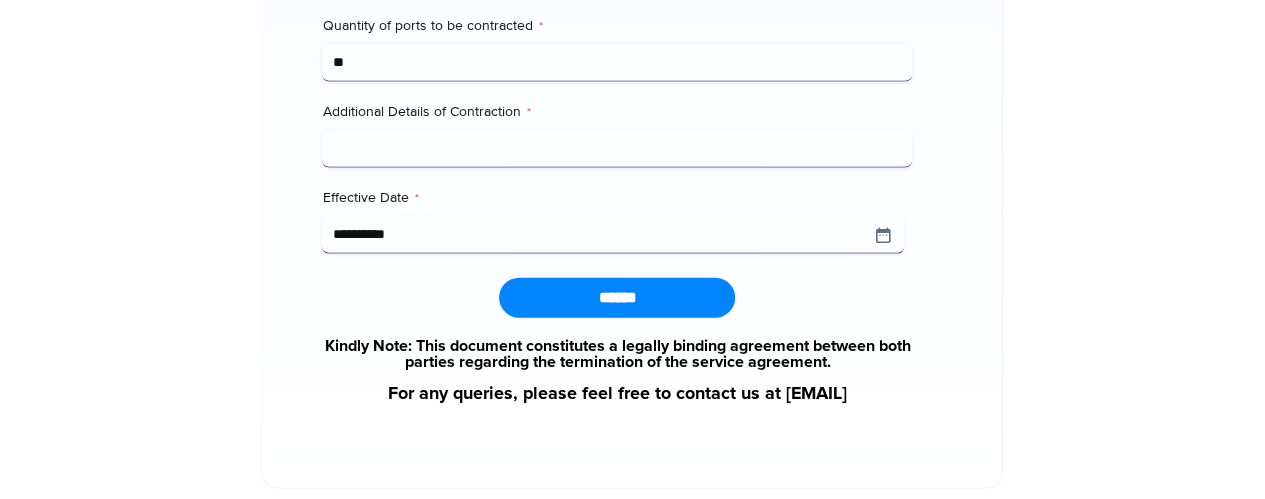 click on "Additional Details of Contraction *" at bounding box center [617, 149] 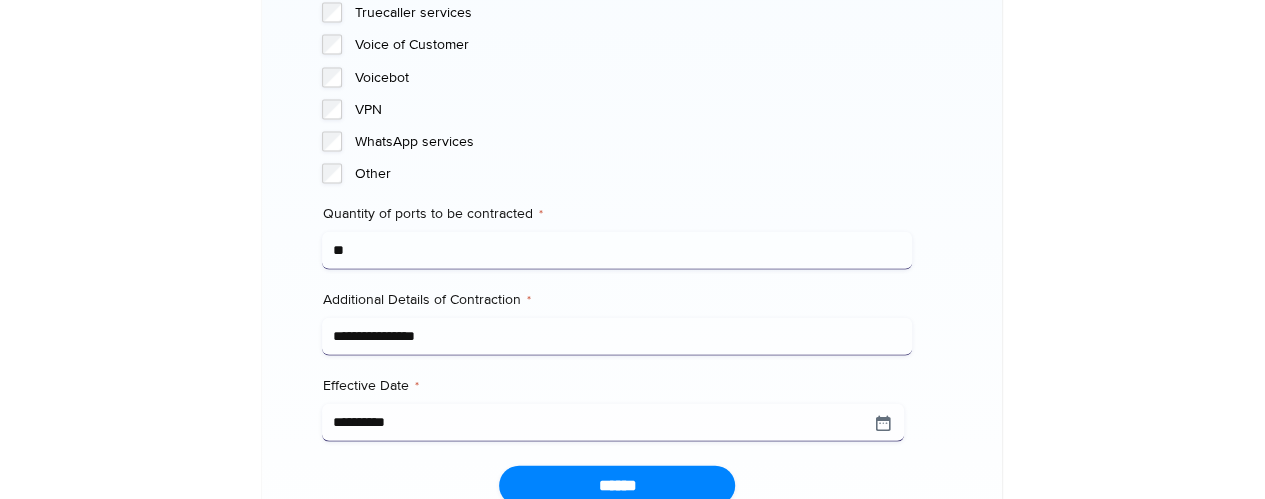 scroll, scrollTop: 2170, scrollLeft: 0, axis: vertical 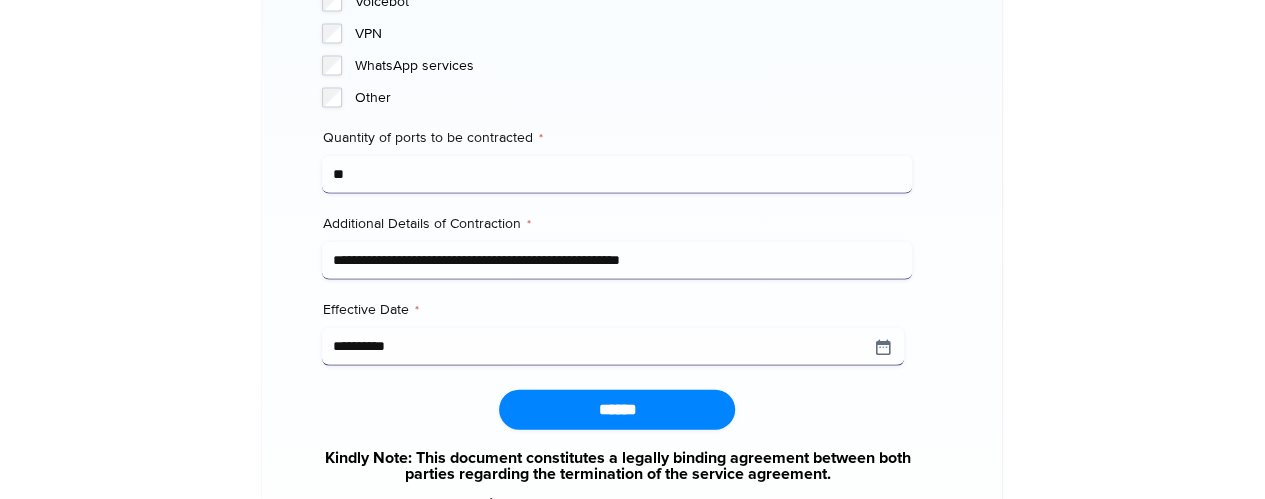 type on "**********" 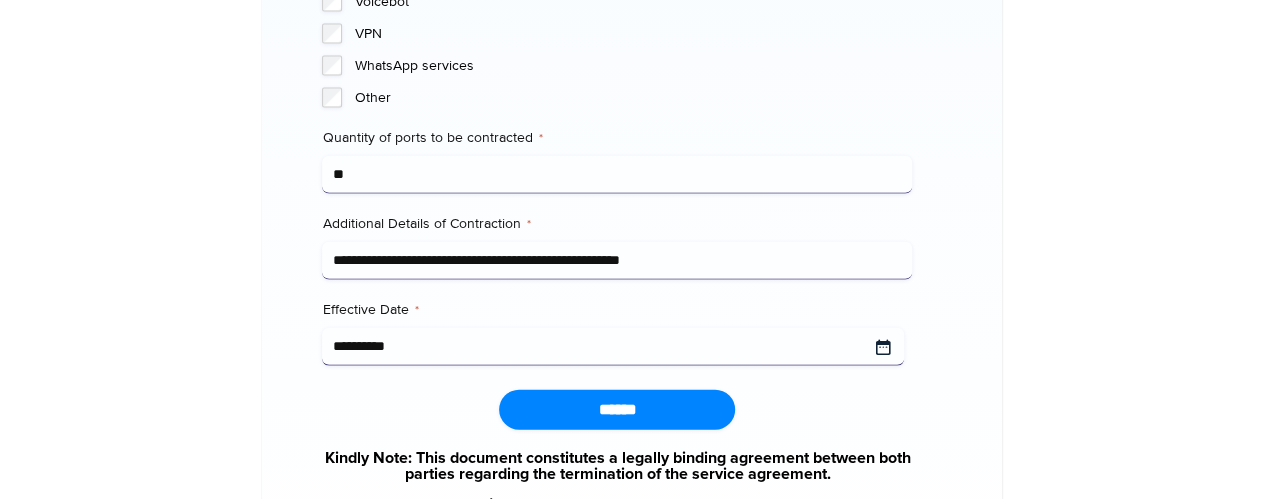 click on "**********" at bounding box center [613, 347] 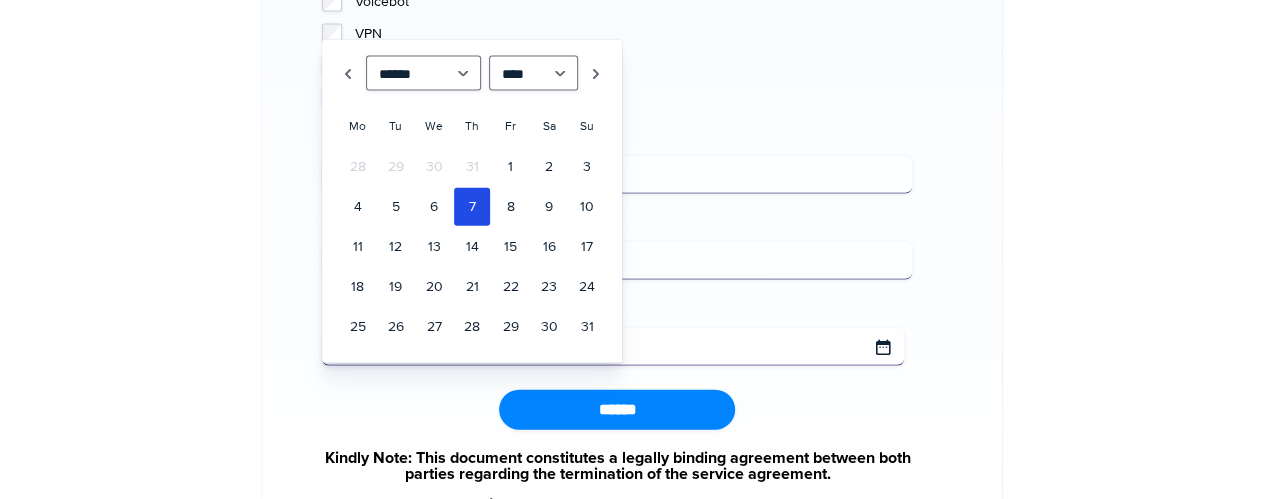 click on "**********" at bounding box center (613, 347) 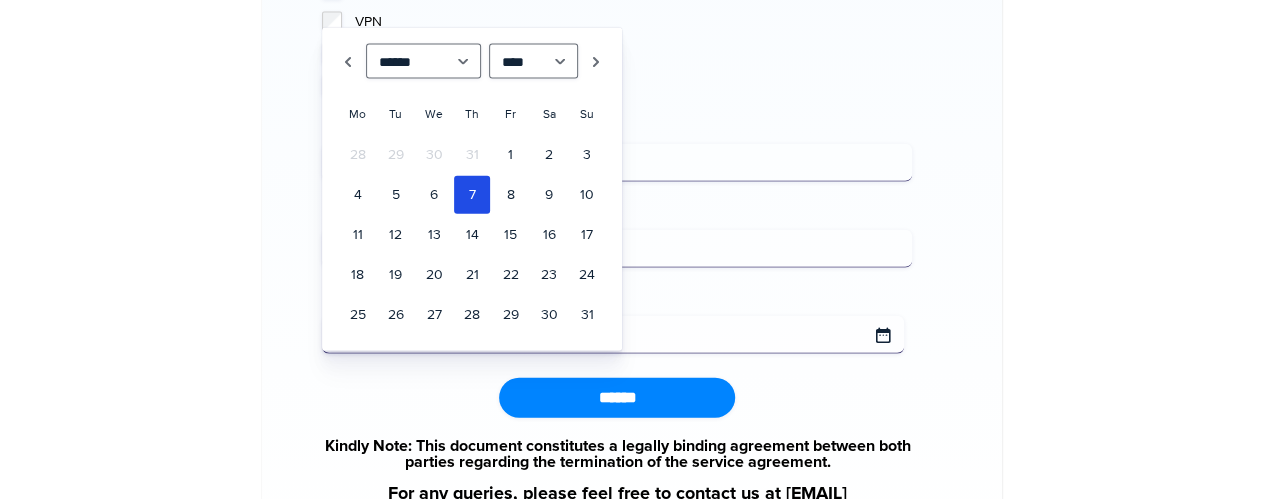 scroll, scrollTop: 2234, scrollLeft: 0, axis: vertical 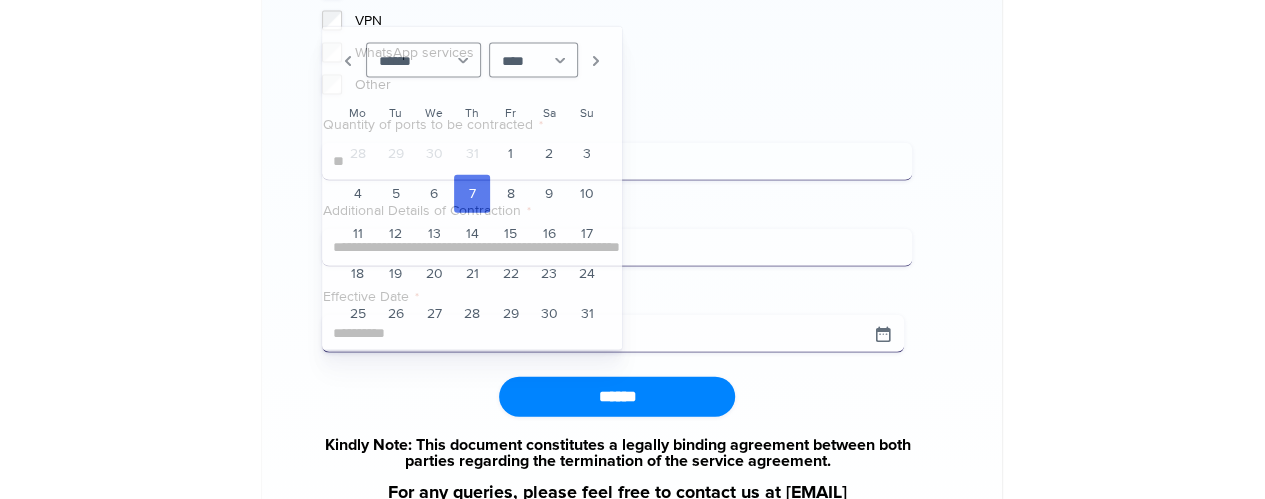 click on "Ozonetel's Offboarding Process
Ozonetel's offboarding and service deactivation policy is now updated. To ensure a standardized and seamless process for all customers, we have implemented the following changes regarding offboarding, deactivation, and contraction requests:
1. All offboarding/contraction requests must be submitted through this form. Requests made via other channels (e.g., email, support tickets etc) will not be accepted
2.As per the executed Agreement/MSA/CRF, all offboarding requests must be submitted within the notice period specified in the contract. (For third-party OEM services like Truecaller, WhatsApp etc: the notice period shall be applicable as per the OEM's policy.)
3(b).Any unpaid amounts will remain payable even after service contraction/deactivation, regardless of the notice period." at bounding box center [632, -770] 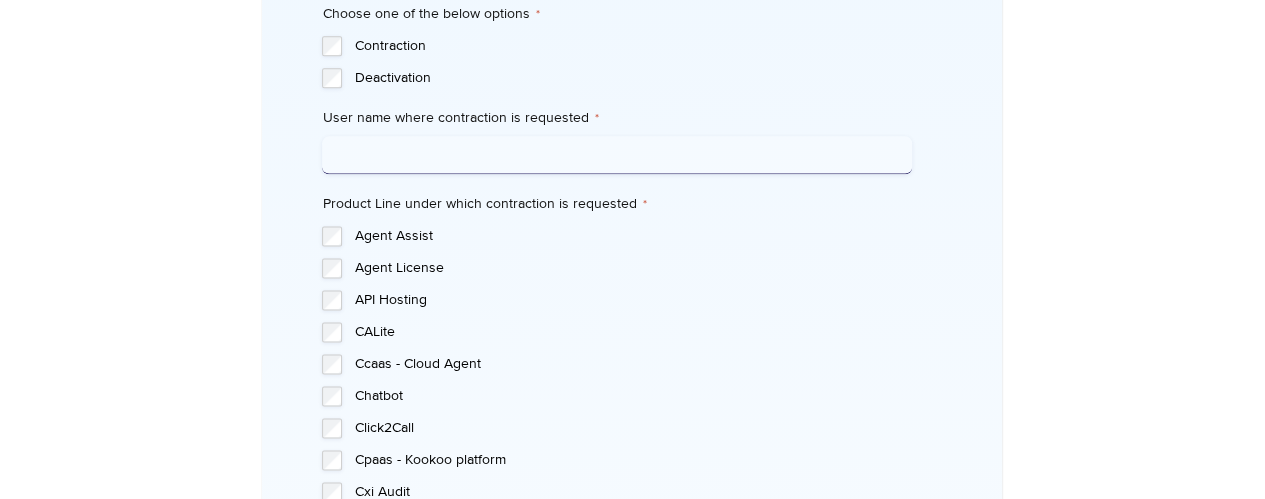 scroll, scrollTop: 1142, scrollLeft: 0, axis: vertical 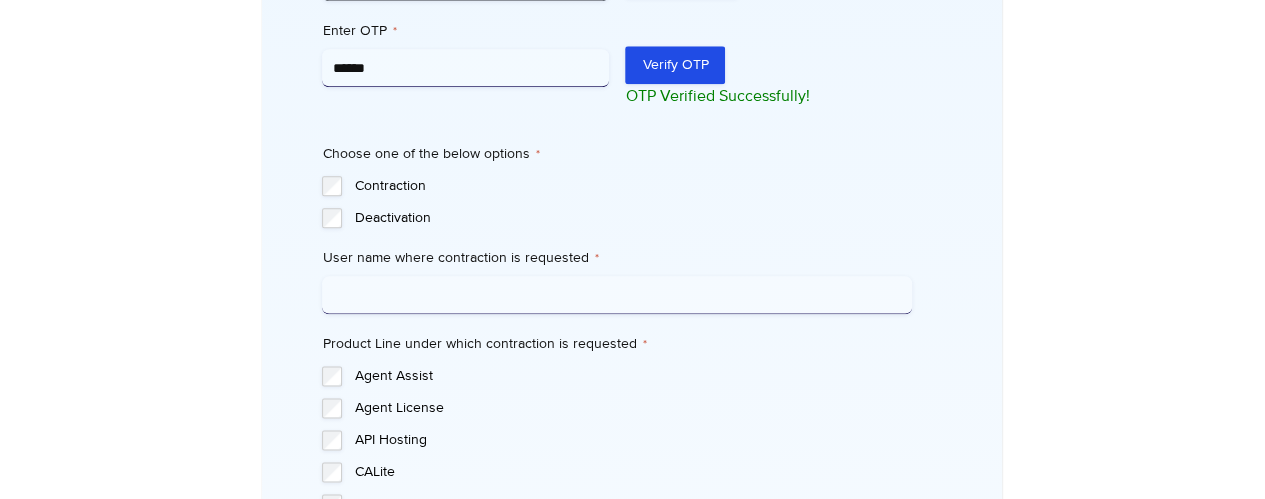 click on "User name where contraction is requested *" at bounding box center [617, 295] 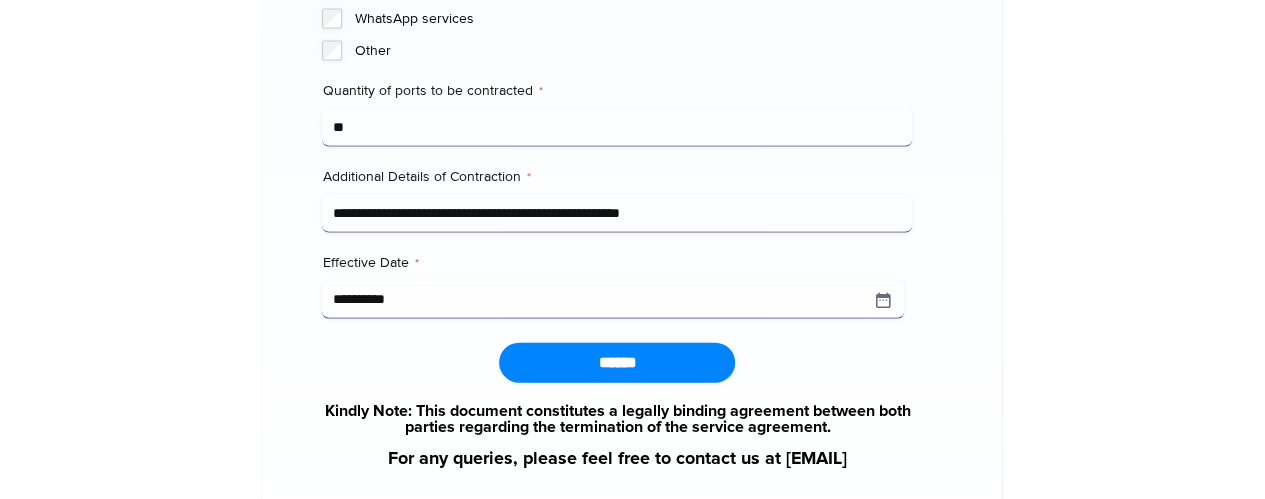 scroll, scrollTop: 2340, scrollLeft: 0, axis: vertical 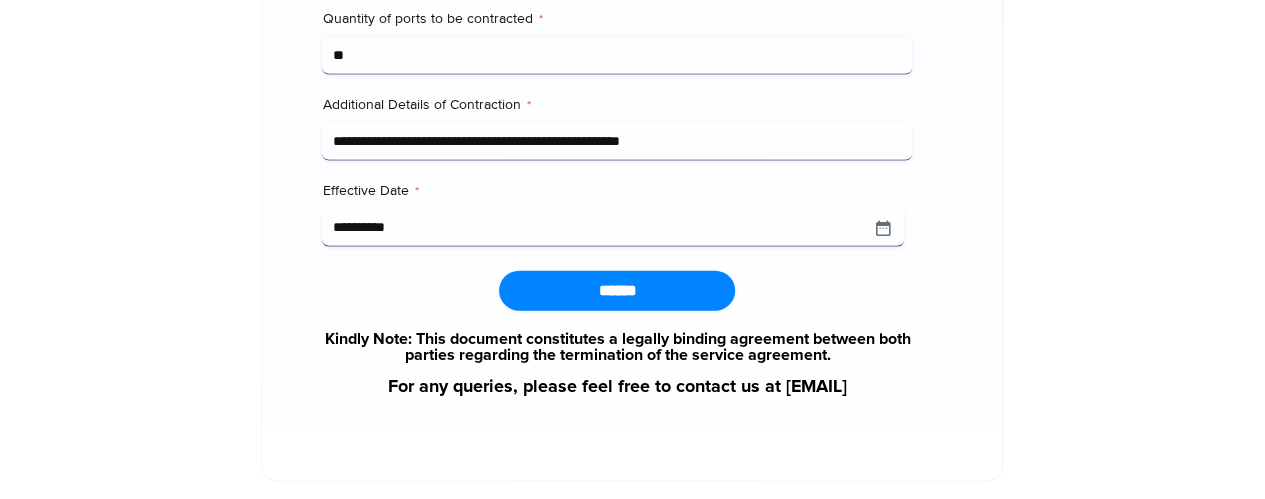 type on "*******" 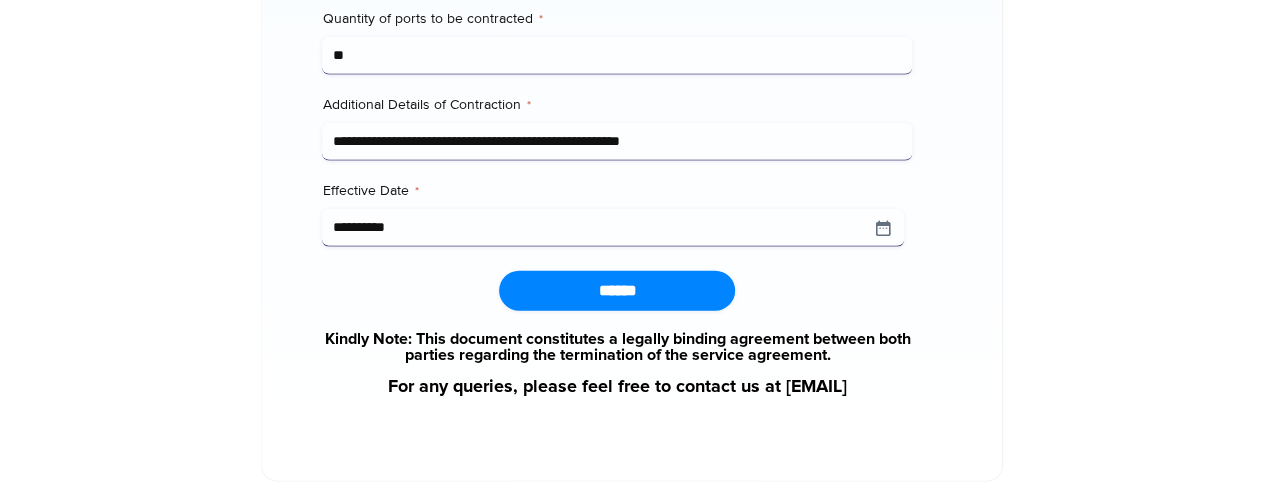 click on "******" at bounding box center [617, 291] 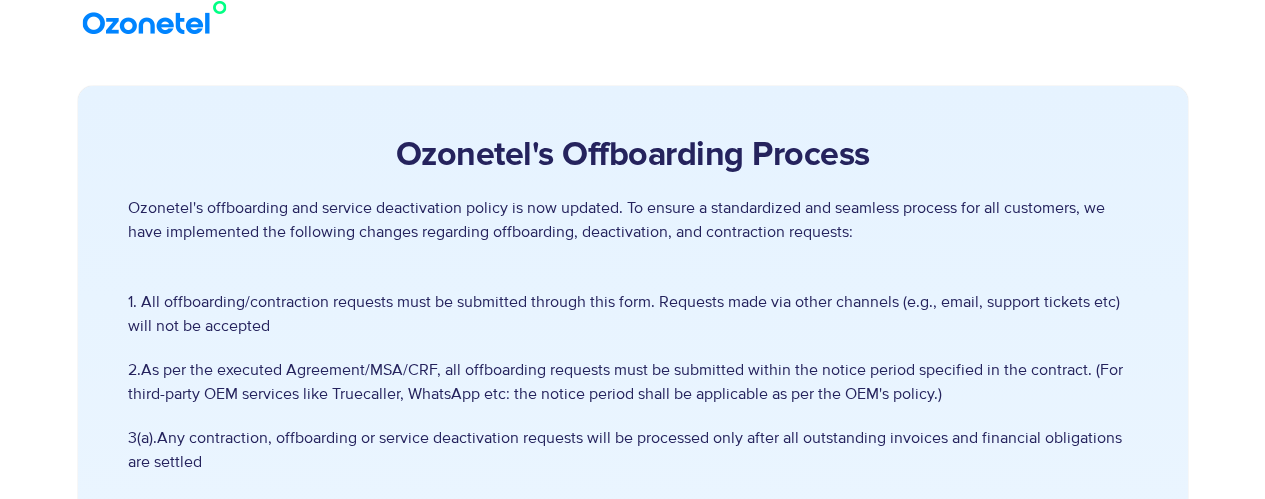 scroll, scrollTop: 175, scrollLeft: 0, axis: vertical 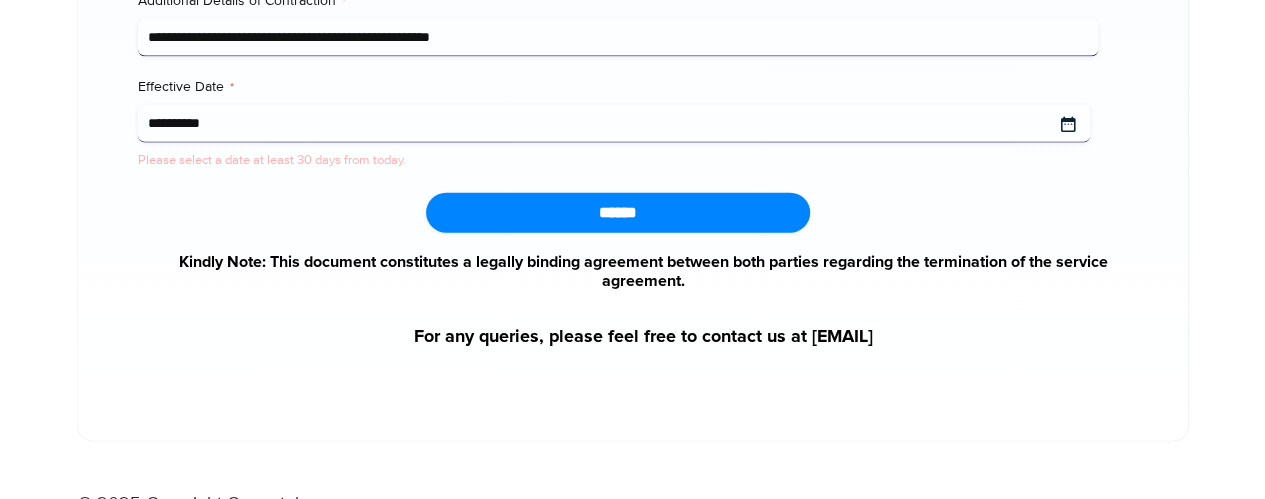 click on "**********" at bounding box center (614, 124) 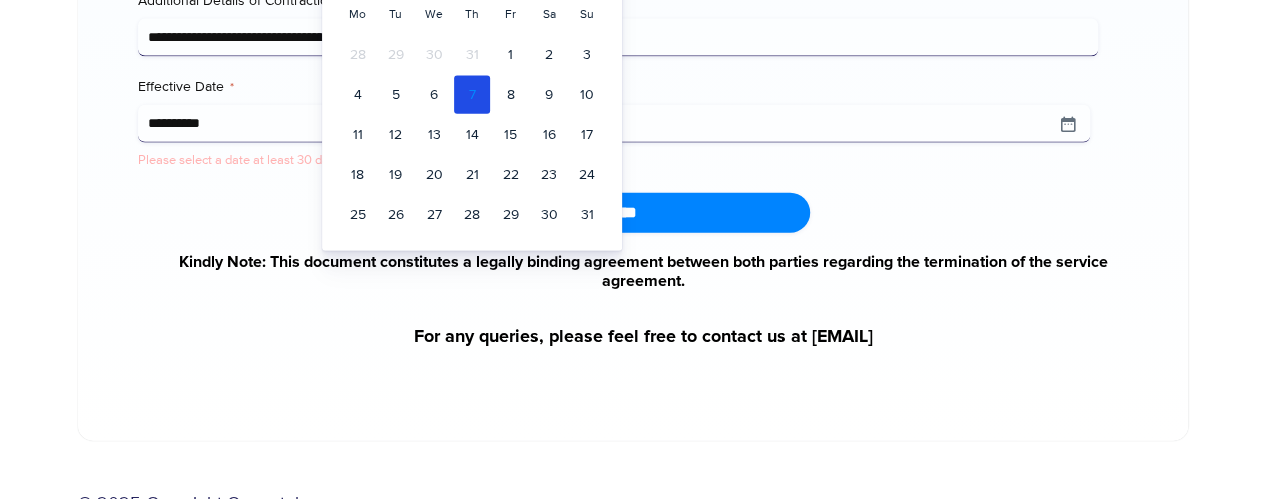 click on "7" at bounding box center (472, 95) 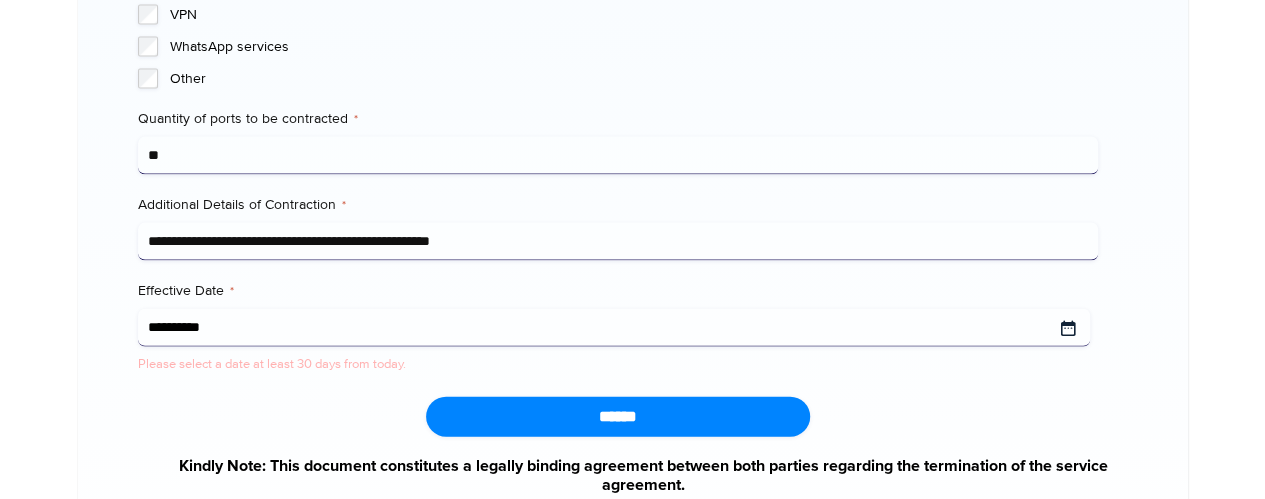 scroll, scrollTop: 2166, scrollLeft: 0, axis: vertical 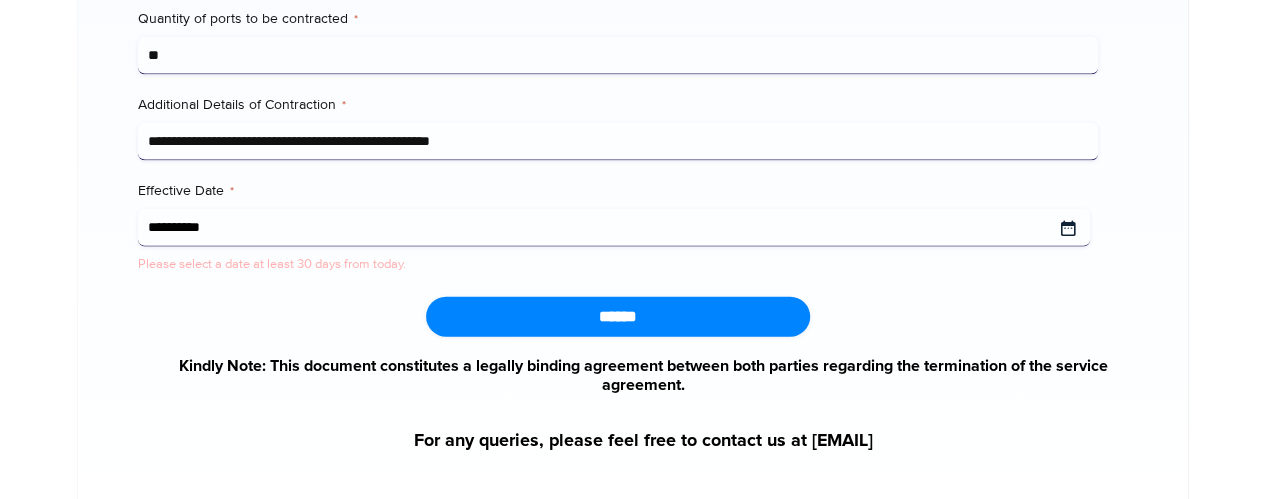 click on "Effective Date *" at bounding box center (614, 228) 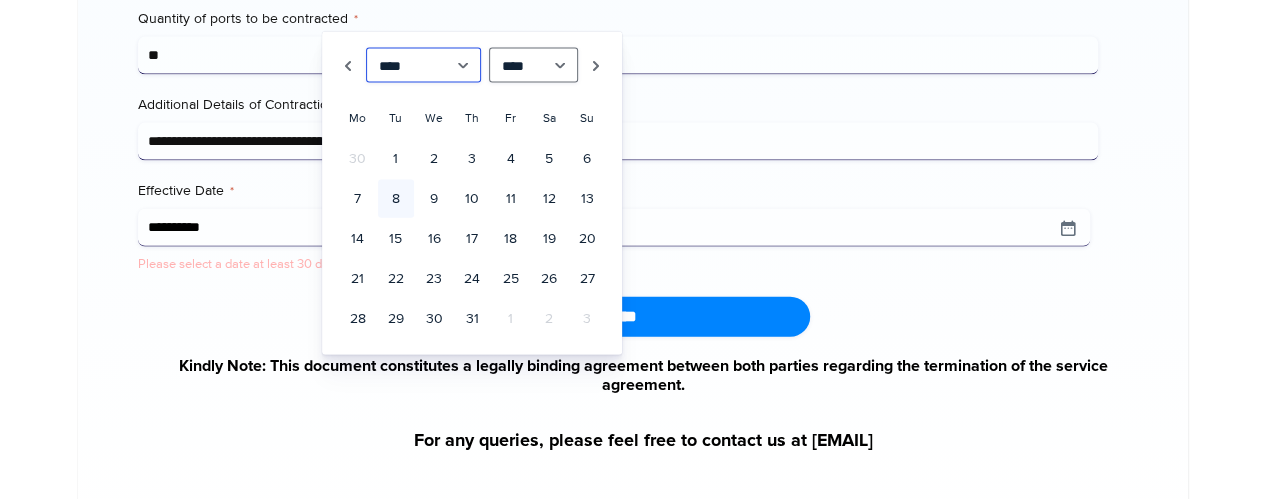 click on "******* ******** ***** ***** *** **** **** ****** ********* ******* ******** ********" at bounding box center [423, 65] 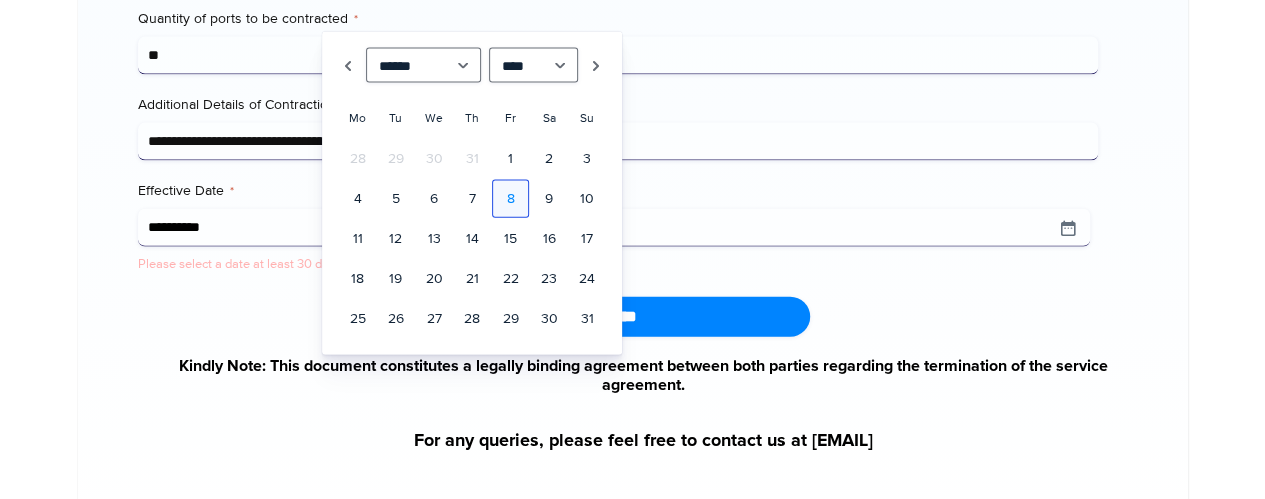 click on "8" at bounding box center (510, 199) 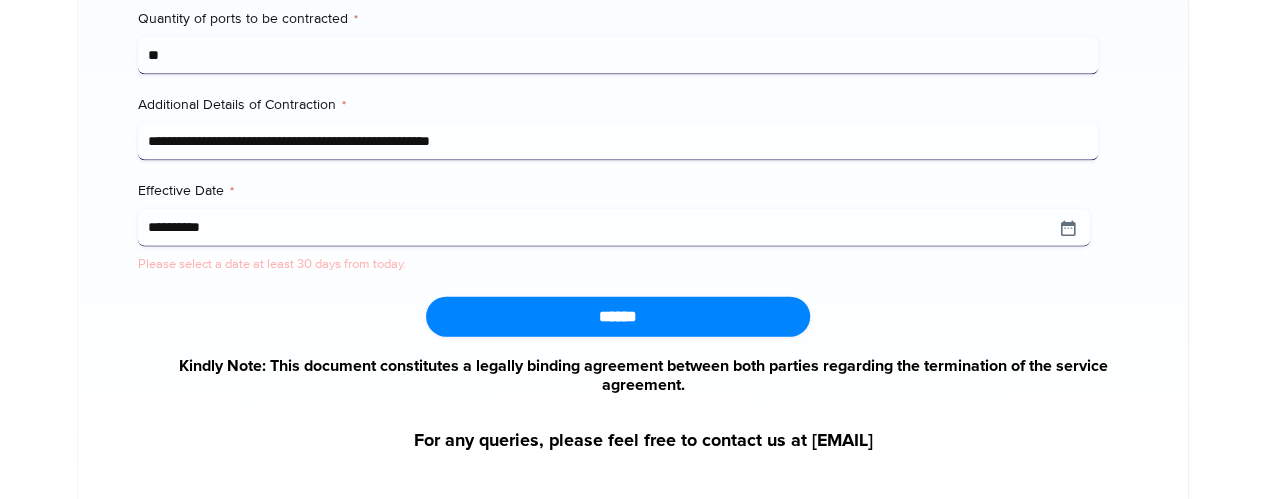 click on "******" at bounding box center [618, 317] 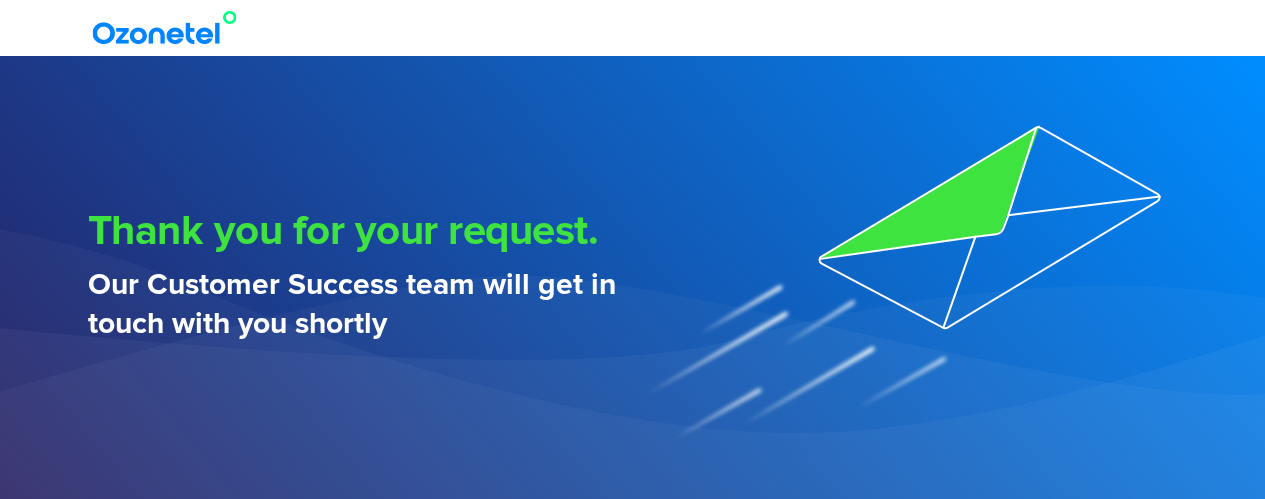 scroll, scrollTop: 0, scrollLeft: 0, axis: both 